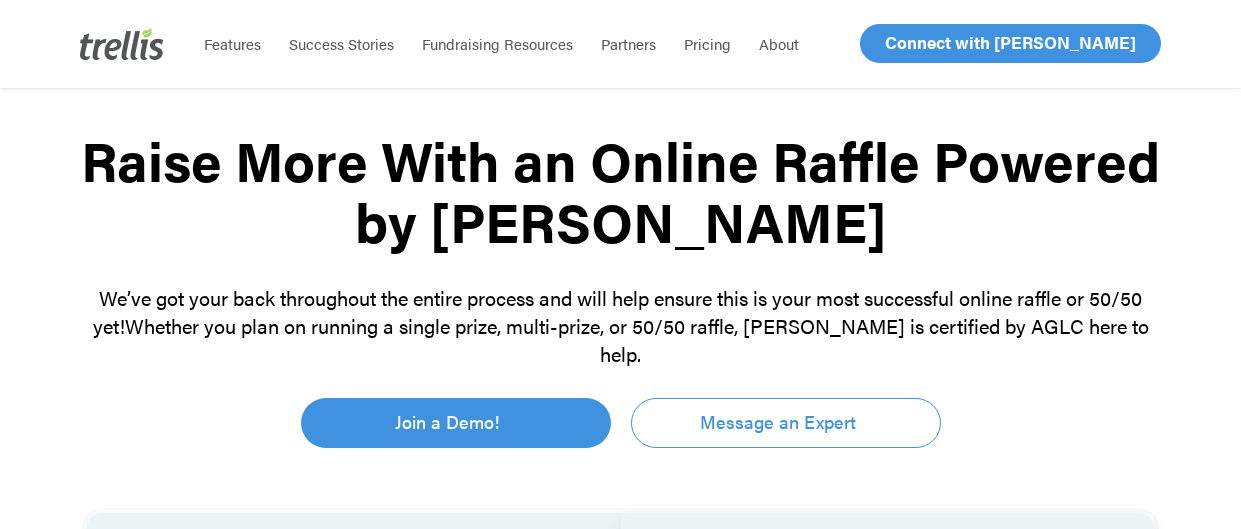 scroll, scrollTop: 0, scrollLeft: 0, axis: both 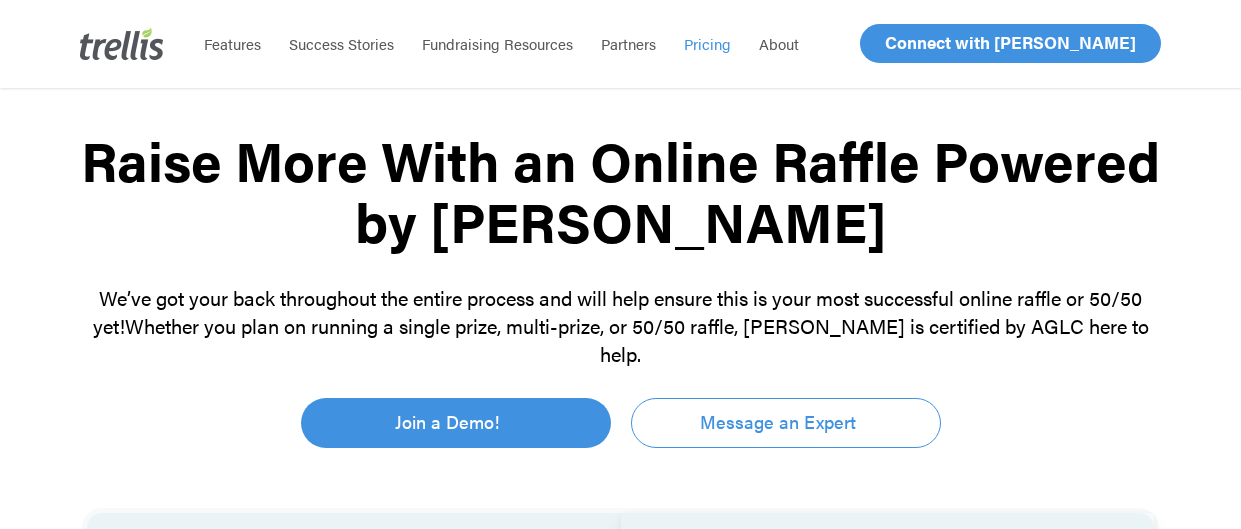click on "Pricing" at bounding box center [707, 43] 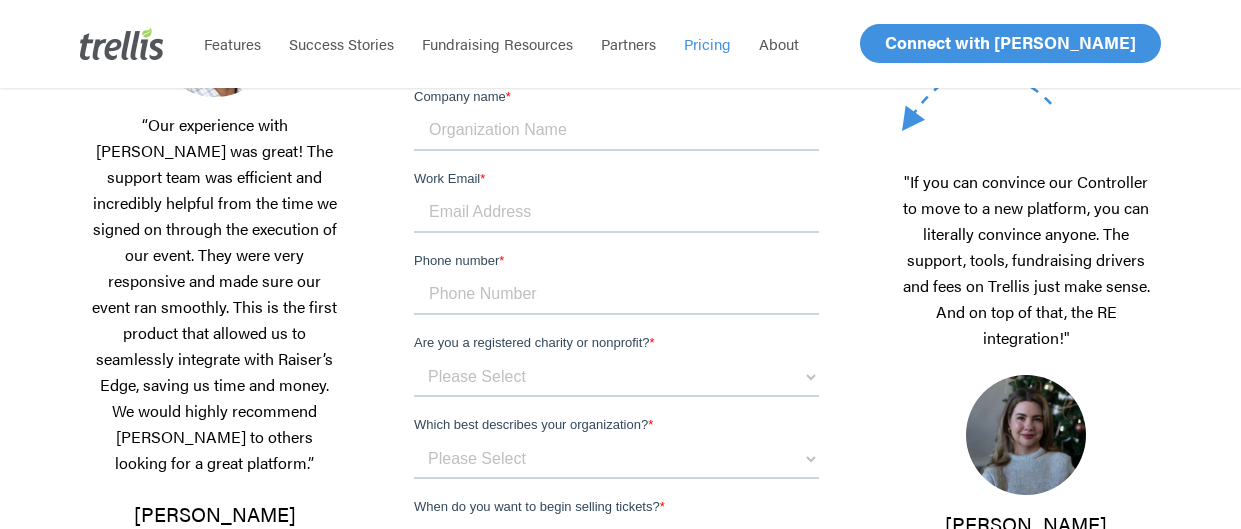 scroll, scrollTop: 0, scrollLeft: 0, axis: both 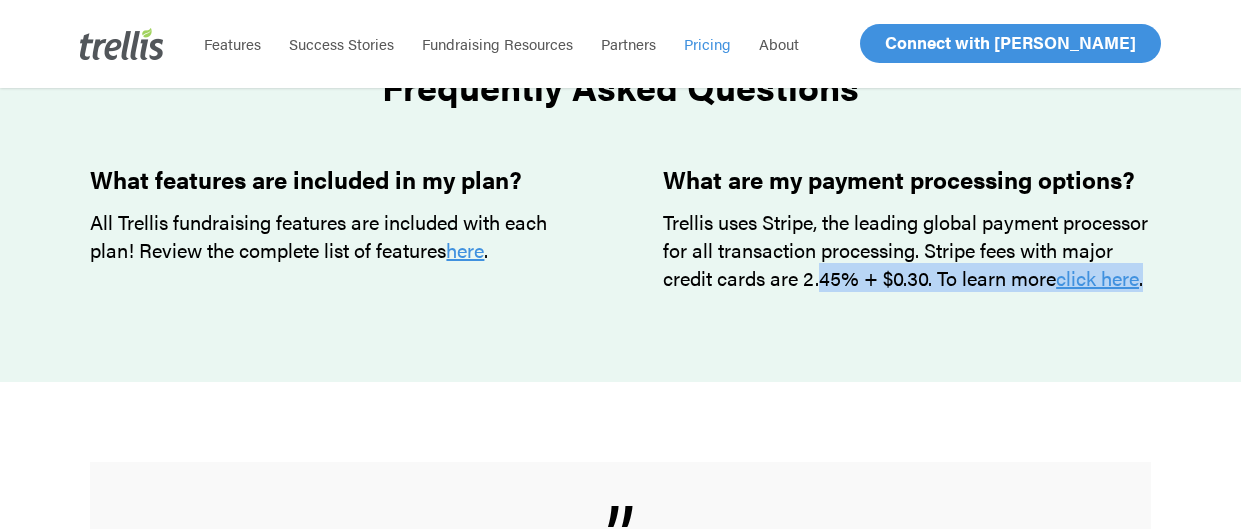 click on "Trellis uses Stripe, the leading global payment processor for all transaction processing. Stripe fees with major credit cards are 2.45% + $0.30. To learn more  click here ." at bounding box center [906, 250] 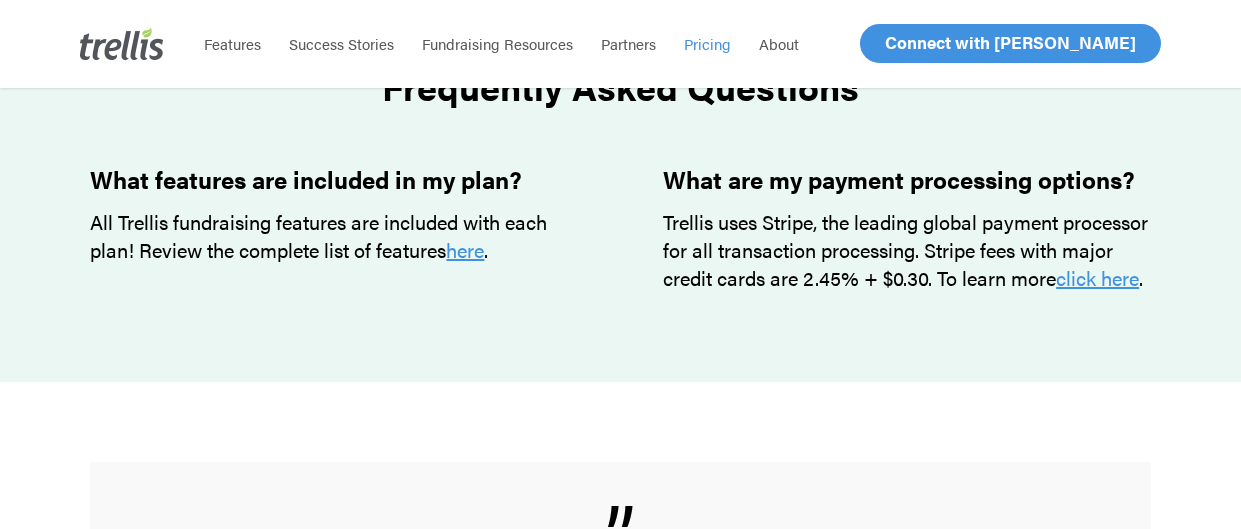 click at bounding box center [906, 337] 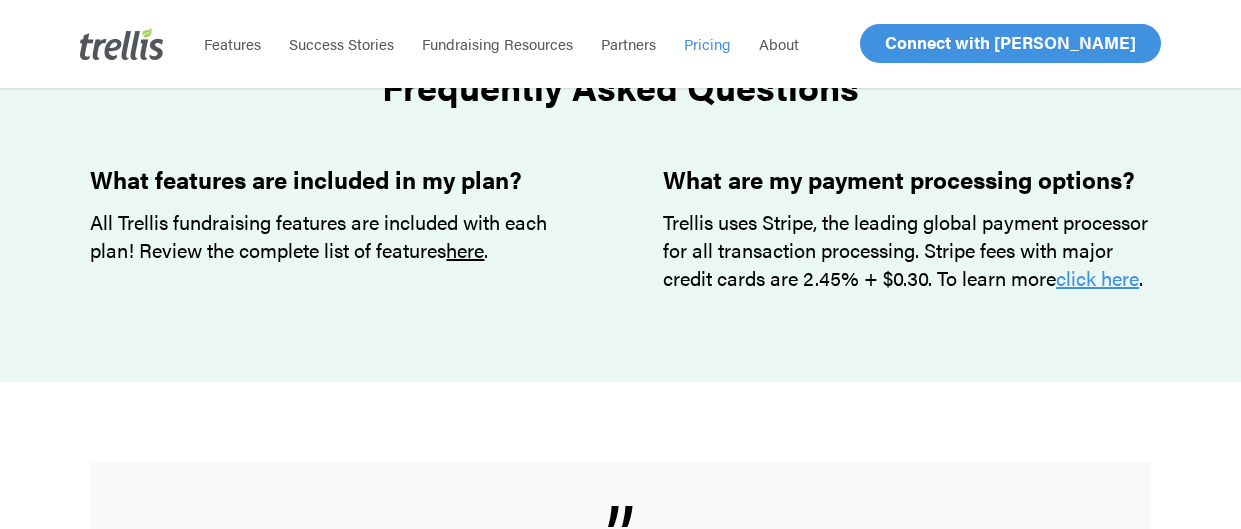 click on "here" at bounding box center [465, 249] 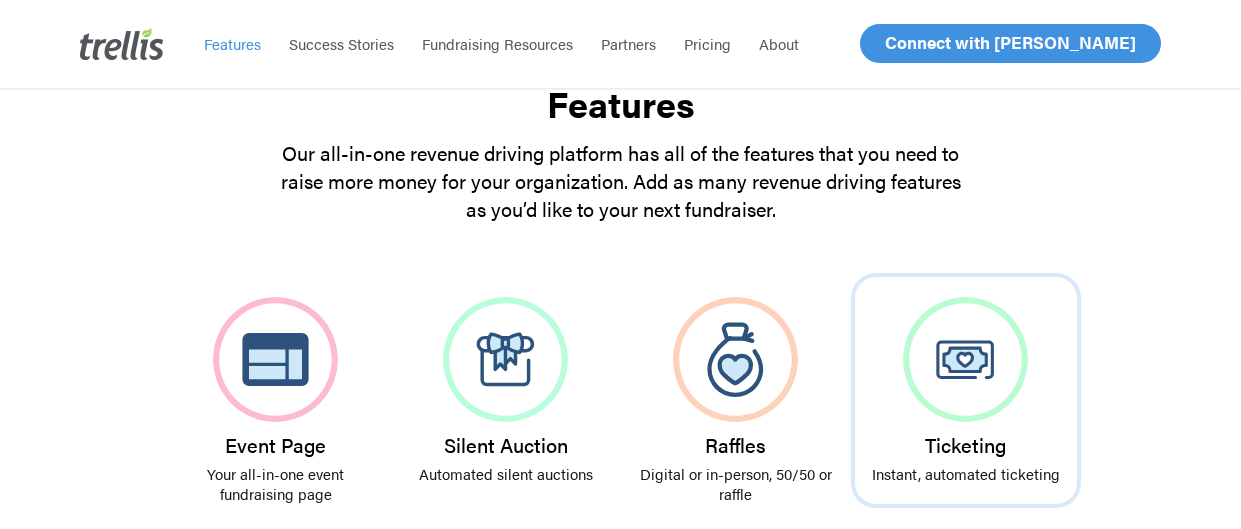 scroll, scrollTop: 0, scrollLeft: 0, axis: both 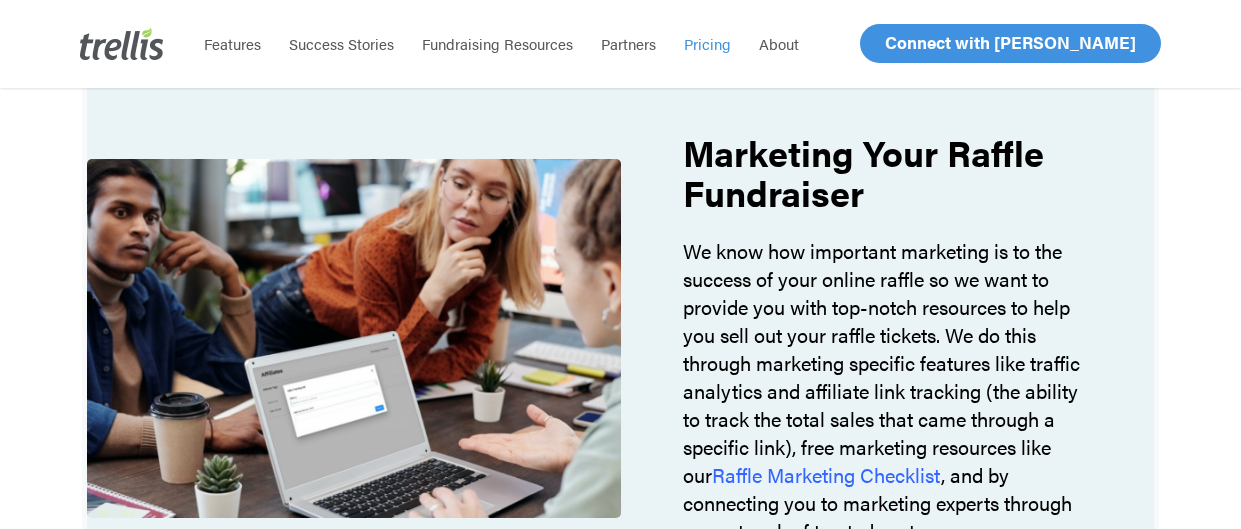click on "Pricing" at bounding box center (707, 43) 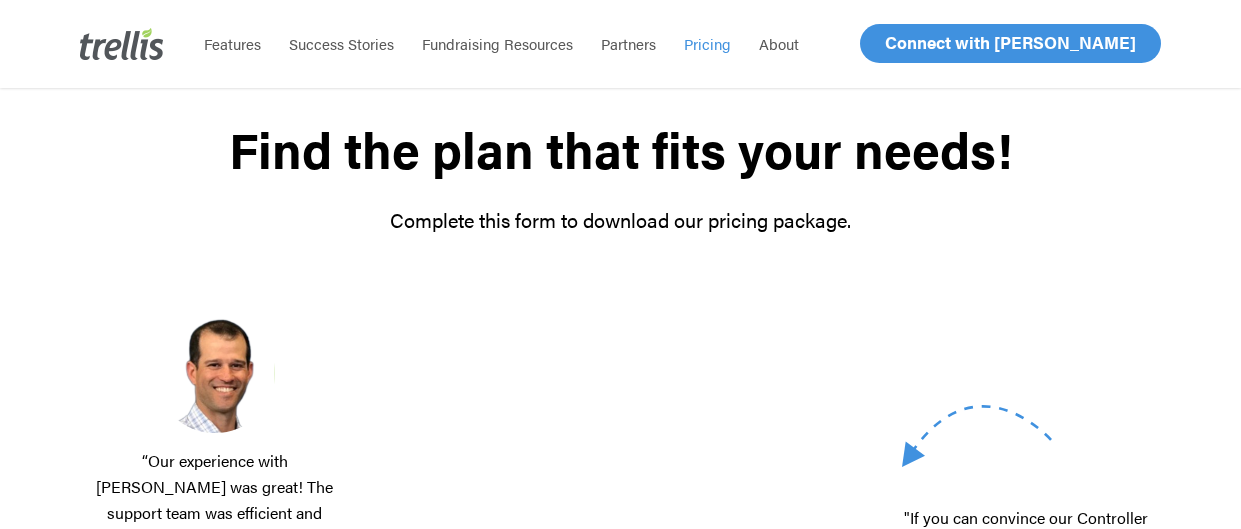 scroll, scrollTop: 202, scrollLeft: 0, axis: vertical 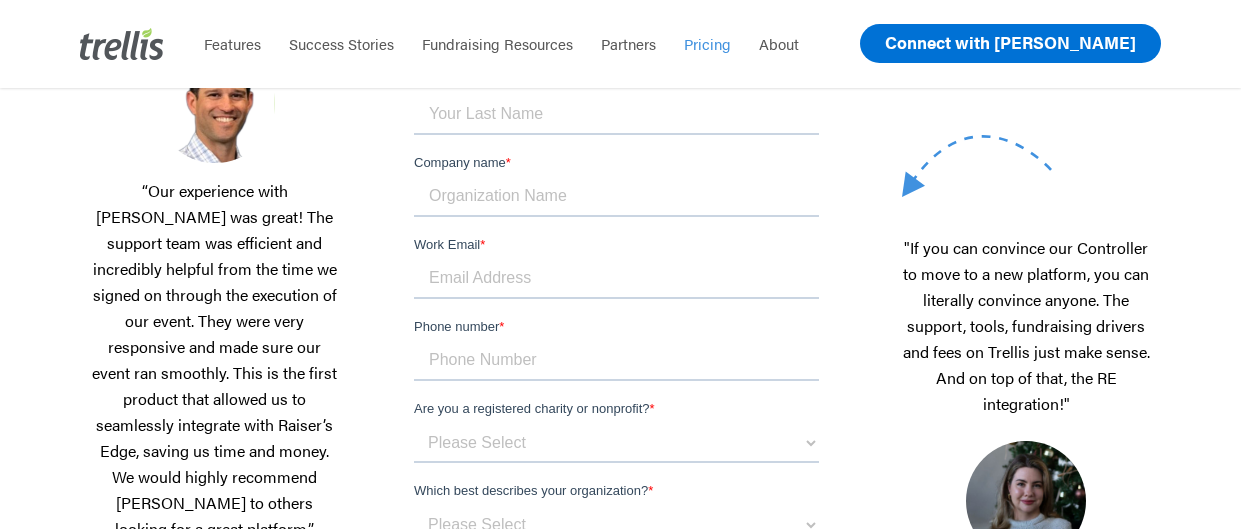 click on "Connect with [PERSON_NAME]" at bounding box center (1010, 42) 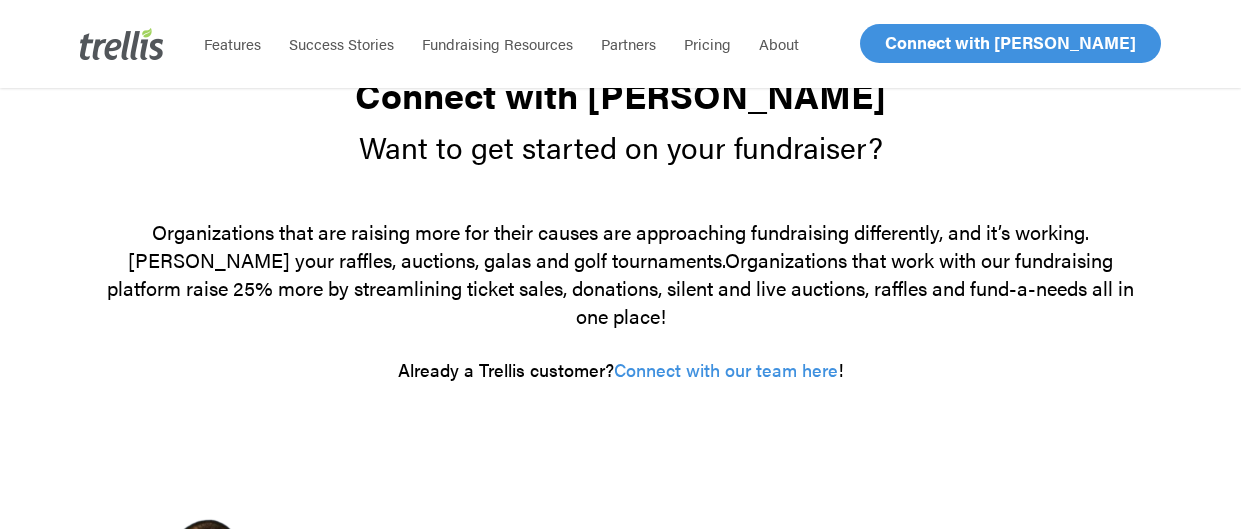 scroll, scrollTop: 85, scrollLeft: 0, axis: vertical 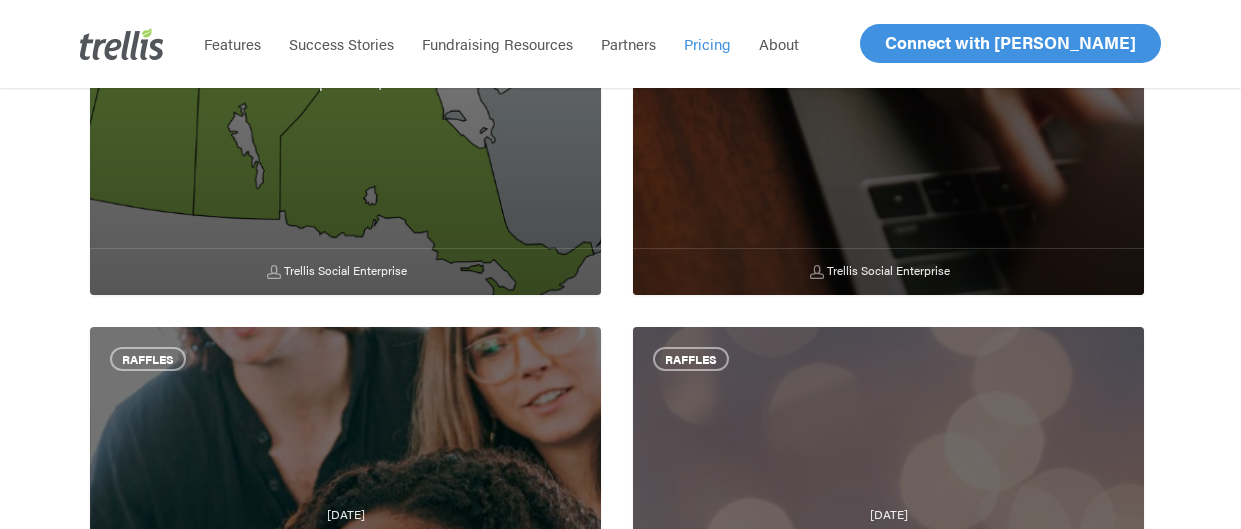 click on "Pricing" at bounding box center [707, 43] 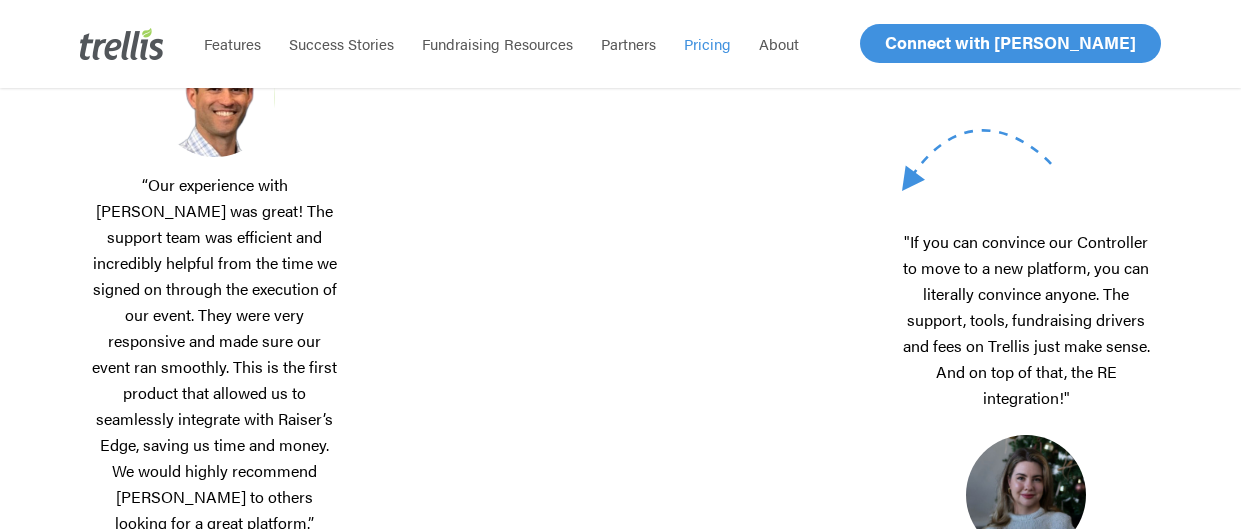 scroll, scrollTop: 477, scrollLeft: 0, axis: vertical 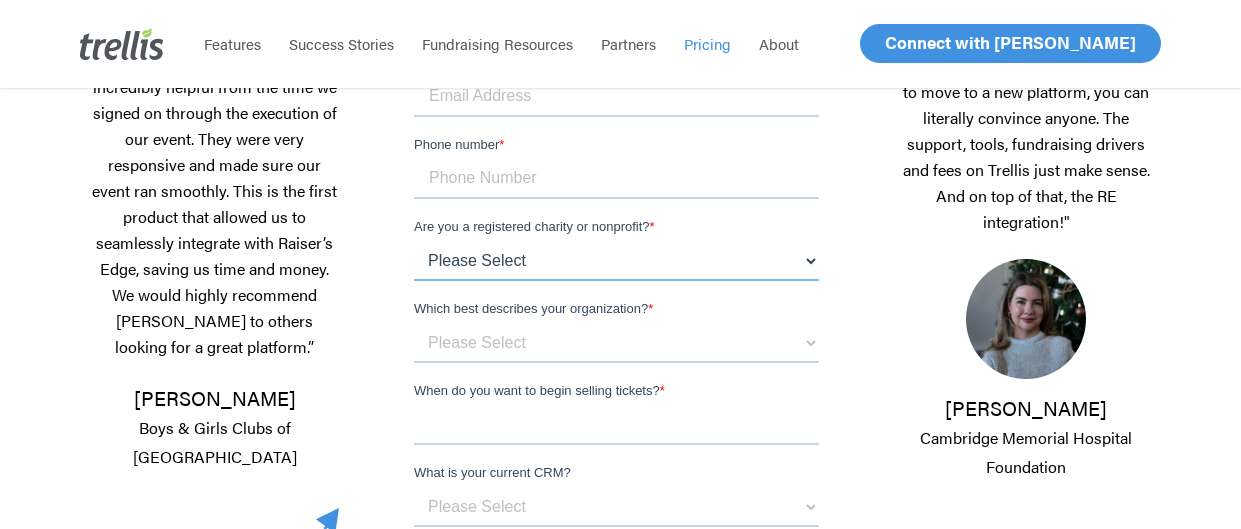 click on "Please Select 501c Nonprofit (USA) Registered Charity (Canada) Other" at bounding box center [615, 261] 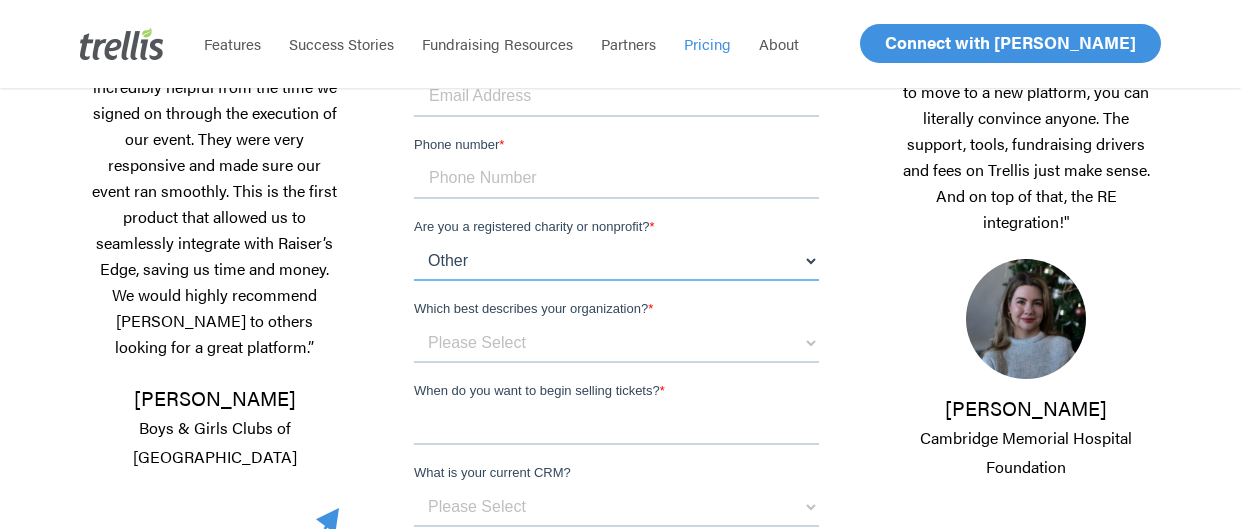 click on "Please Select 501c Nonprofit (USA) Registered Charity (Canada) Other" at bounding box center (615, 261) 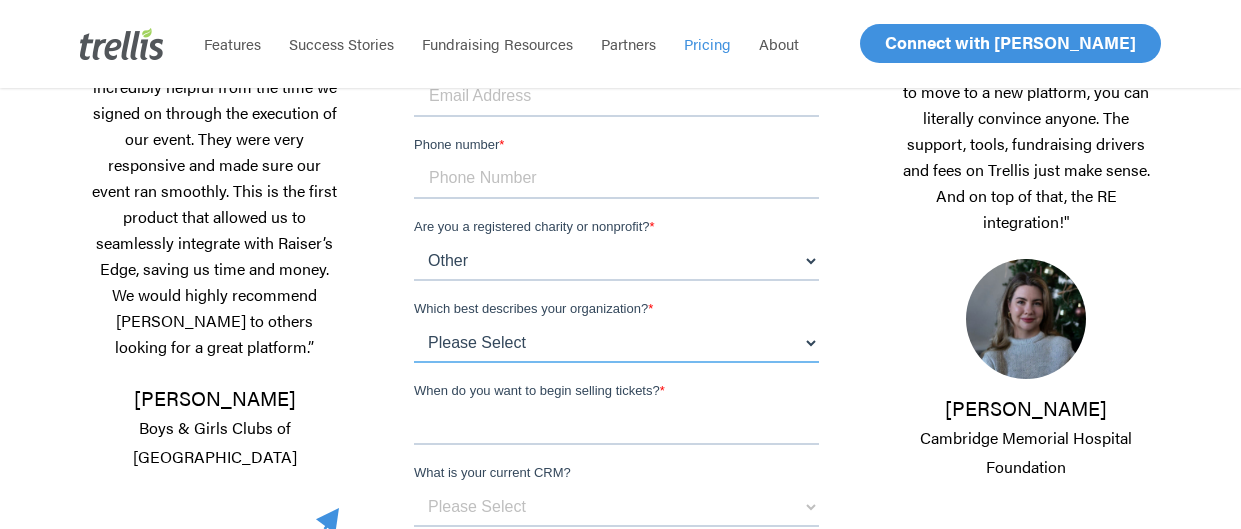 click on "Please Select I am a small organization who raises under $50,000 annually I am a small to medium organization who raises $50,000 - $99,999 annually I am a medium to large organization who raises $100,000 - $199,999 annually I am a large organization who raises $200,000 - $499,999 annually I am a national organization or I raise $500,000+ annually" at bounding box center [615, 343] 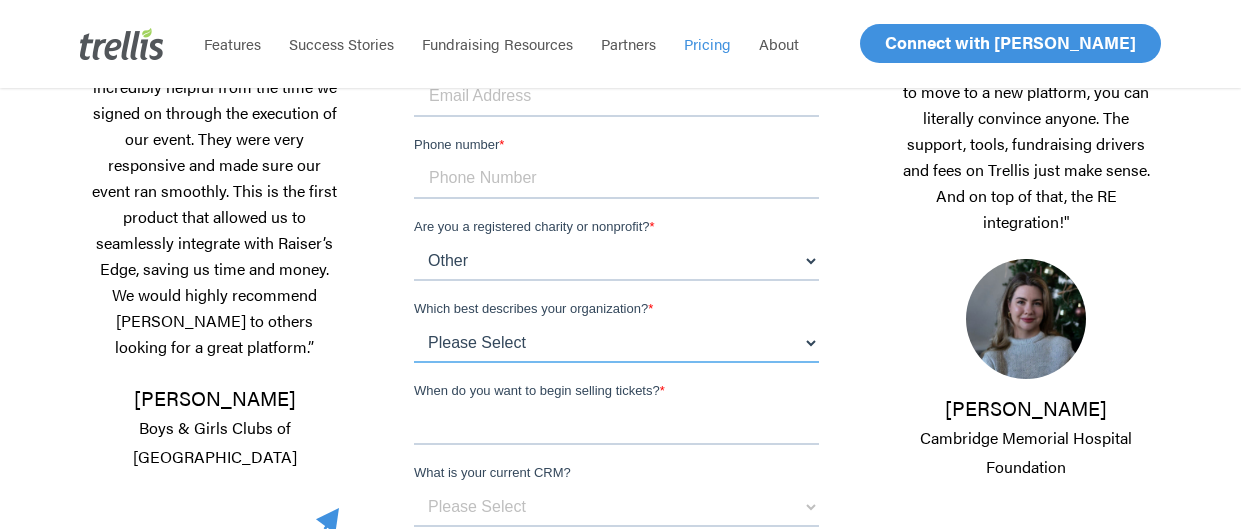 select on "$0 - $49,999" 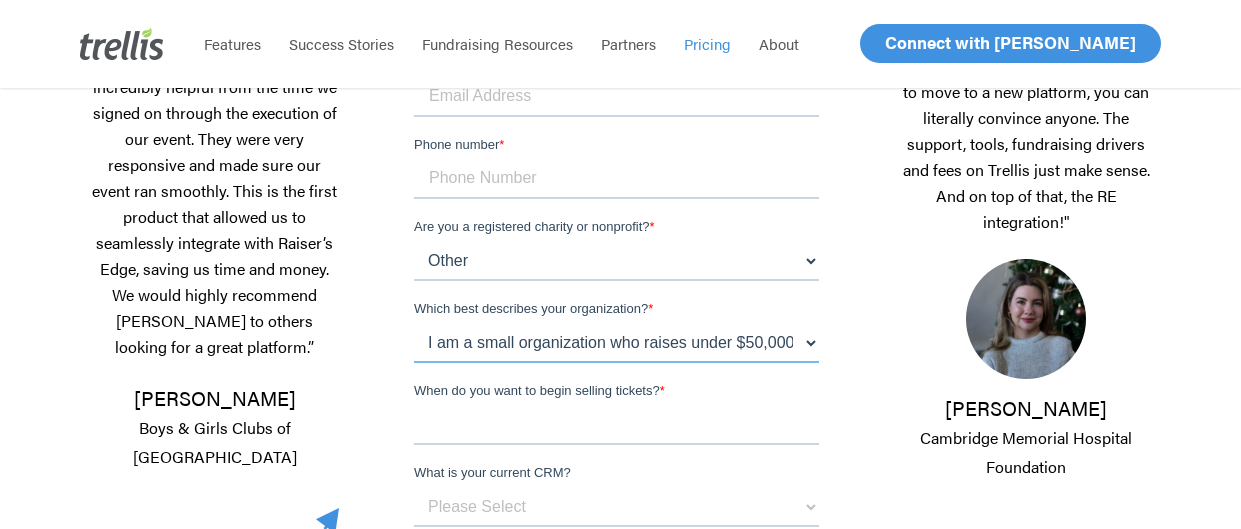 click on "Please Select I am a small organization who raises under $50,000 annually I am a small to medium organization who raises $50,000 - $99,999 annually I am a medium to large organization who raises $100,000 - $199,999 annually I am a large organization who raises $200,000 - $499,999 annually I am a national organization or I raise $500,000+ annually" at bounding box center (615, 343) 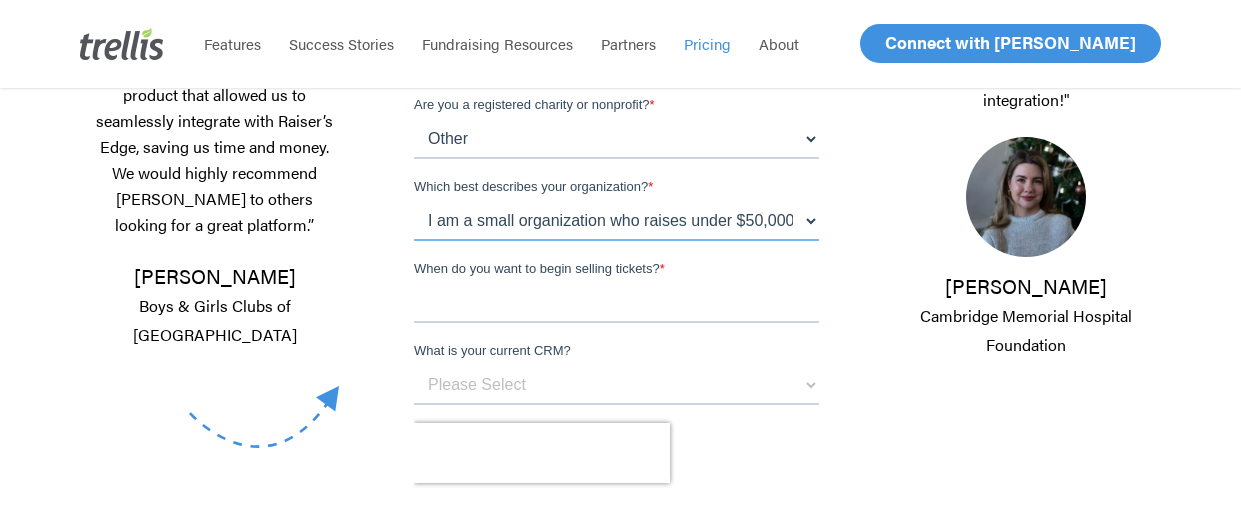 scroll, scrollTop: 753, scrollLeft: 0, axis: vertical 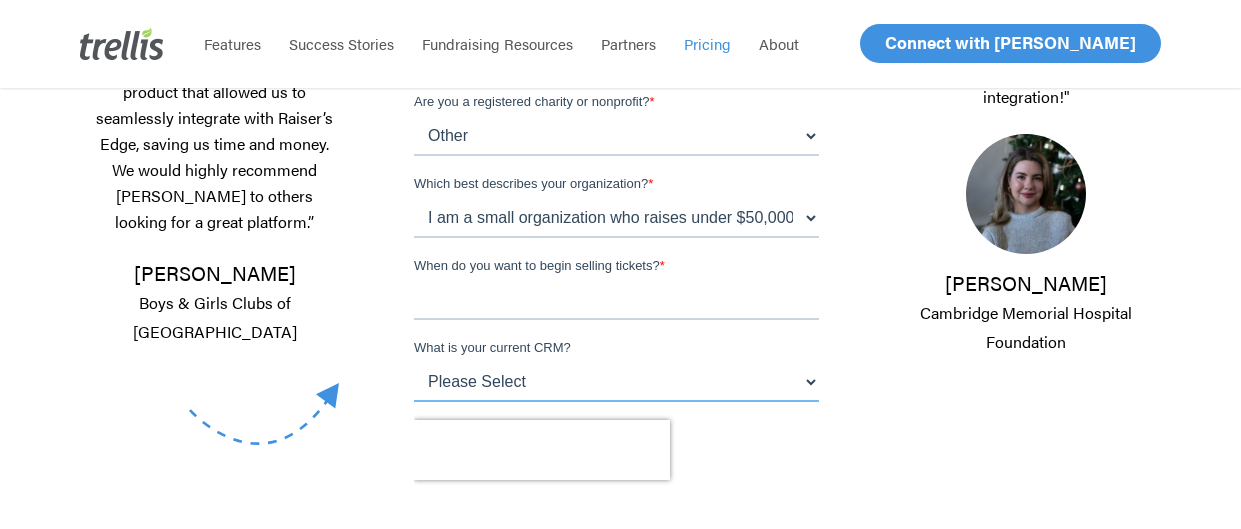 click on "Please Select Raiser's Edge Salesforce Donor Perfect Keela Canada Helps DMS BB eTapestry Other" at bounding box center (615, 382) 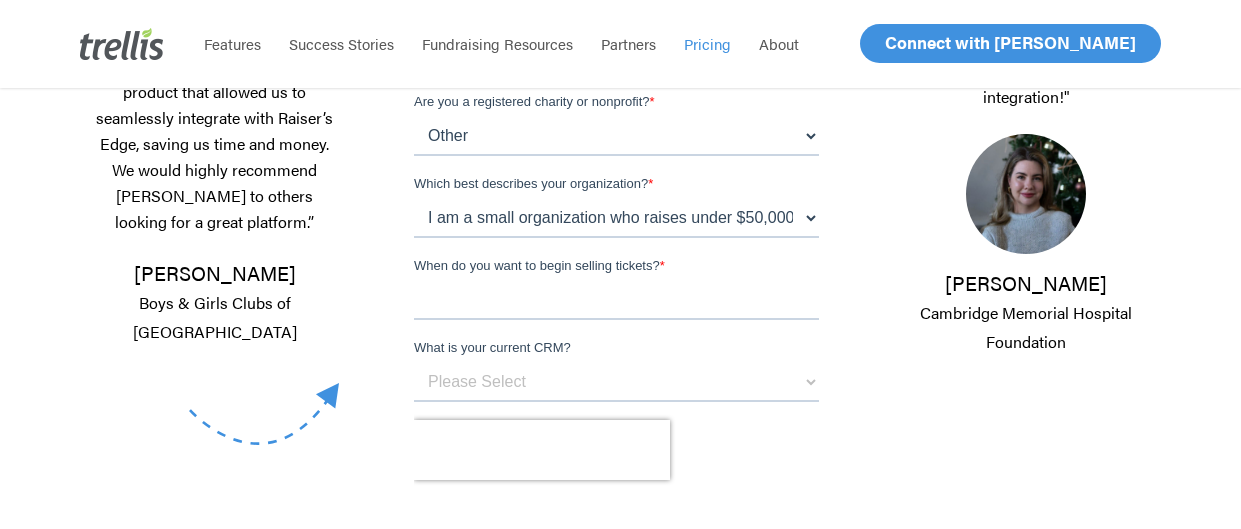 click on ""If you can convince our Controller to move to a new platform, you can literally convince anyone. The support, tools, fundraising drivers and fees on Trellis just make sense. And on top of that, the RE integration!"
Katie M.    Cambridge Memorial Hospital Foundation" at bounding box center [1026, 91] 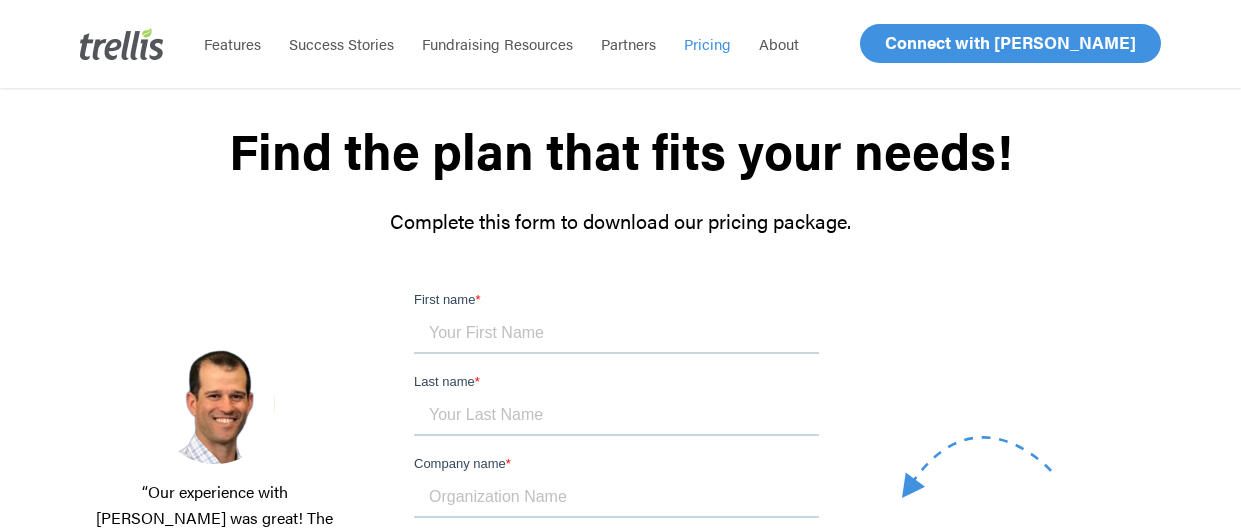 scroll, scrollTop: 0, scrollLeft: 0, axis: both 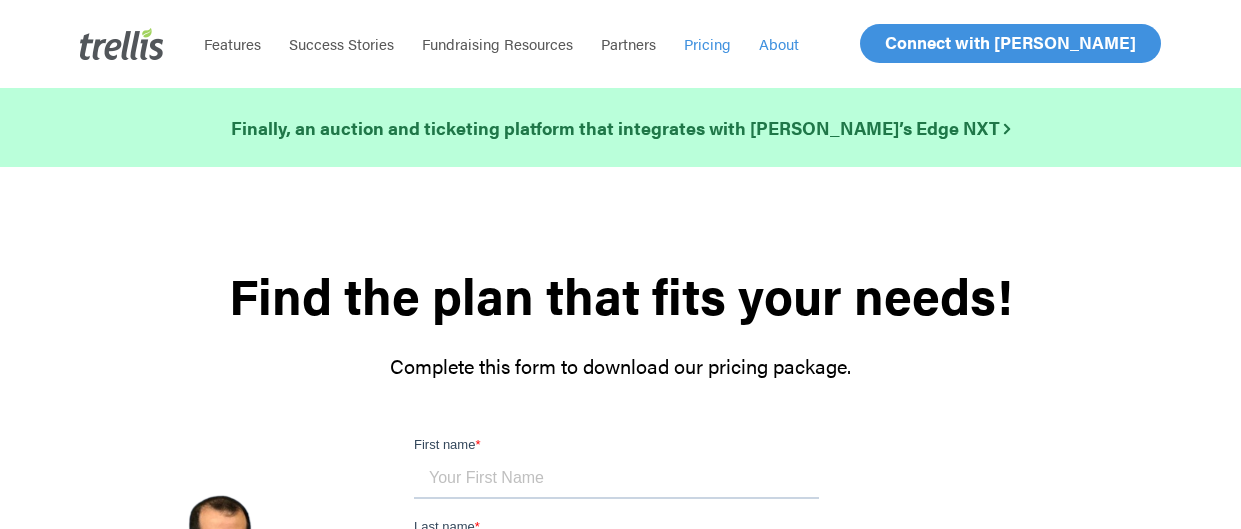 click on "About" at bounding box center [779, 43] 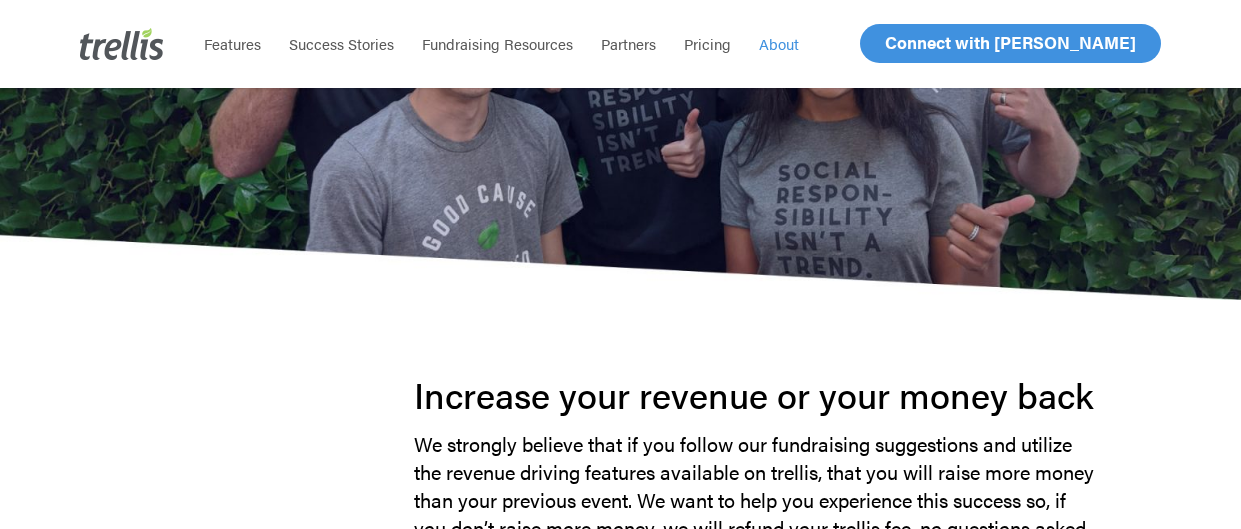 scroll, scrollTop: 0, scrollLeft: 0, axis: both 